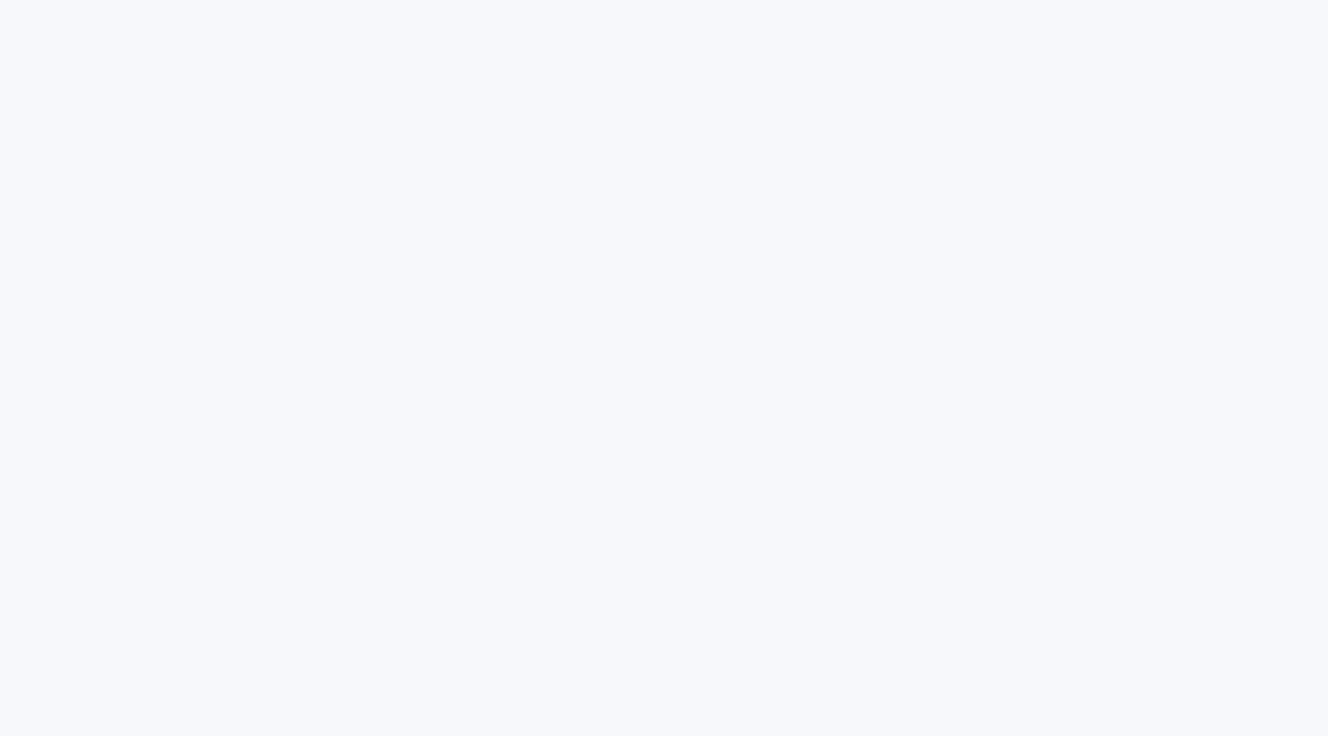 scroll, scrollTop: 0, scrollLeft: 0, axis: both 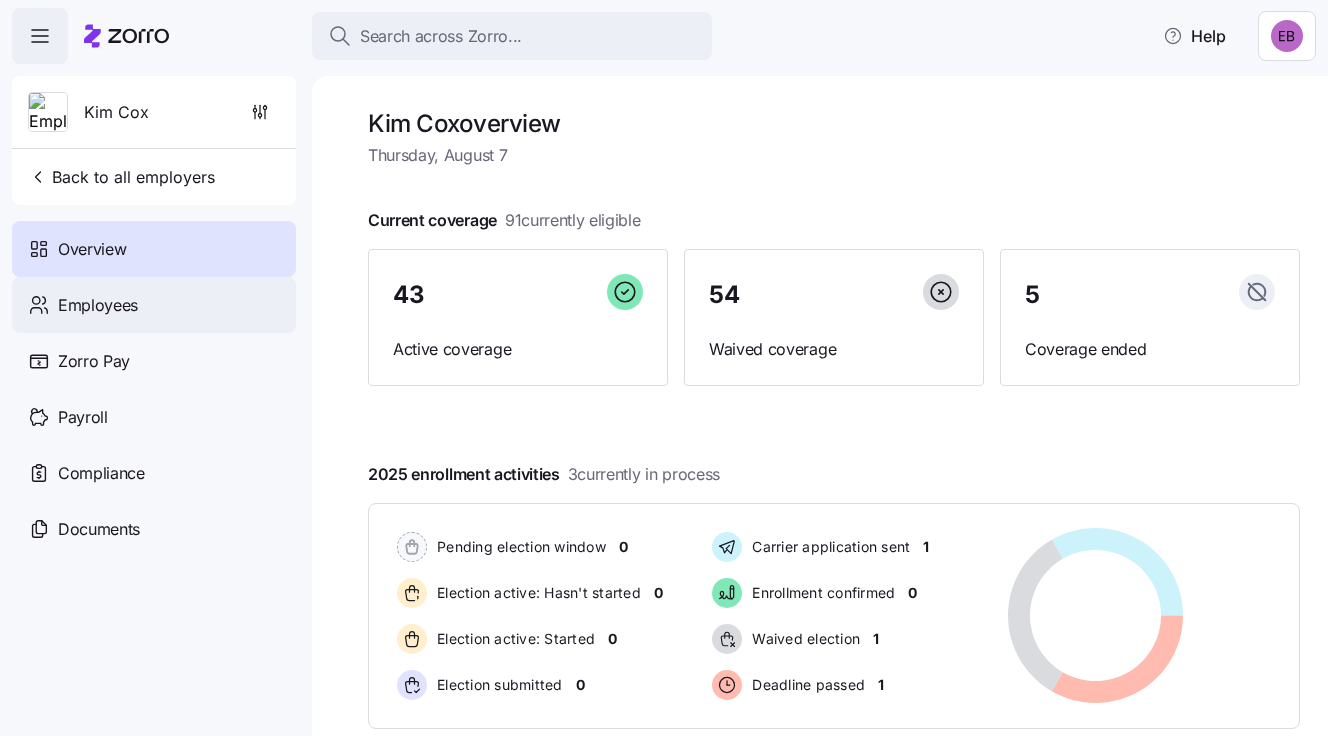 click on "Employees" at bounding box center [98, 305] 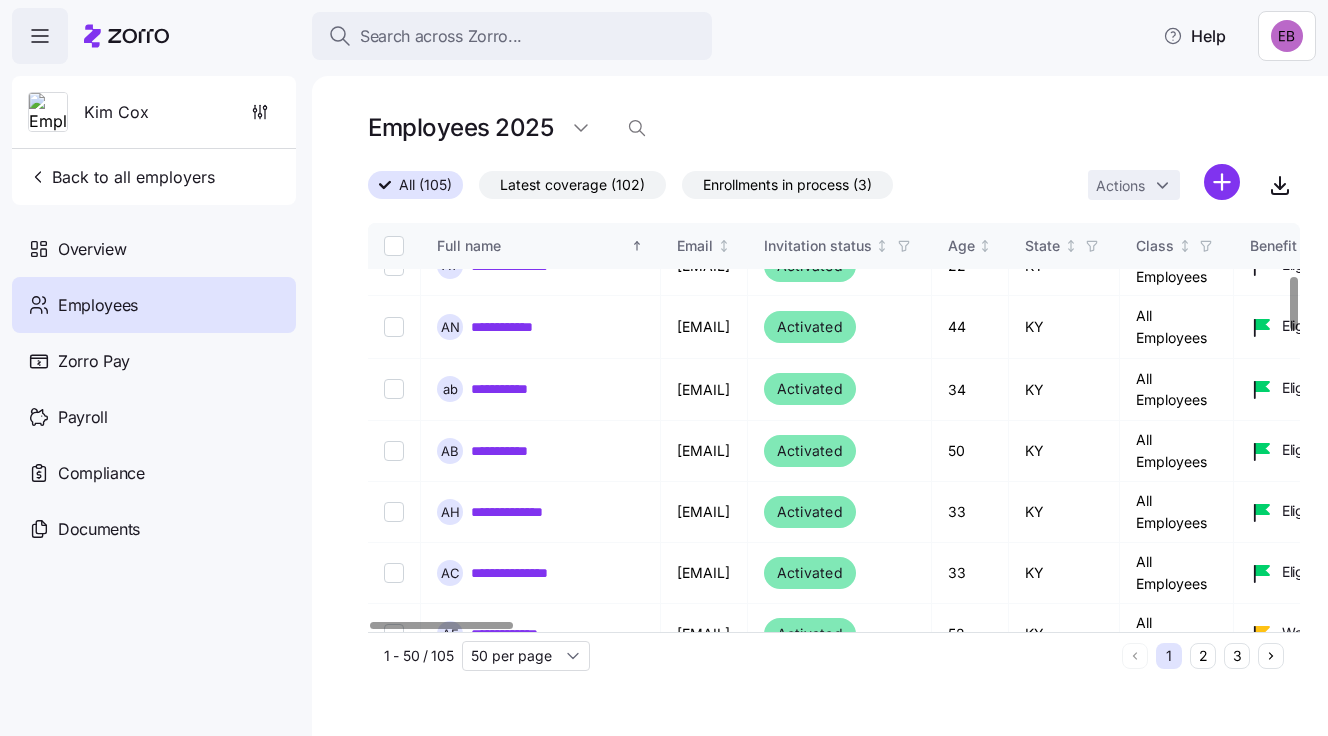 scroll, scrollTop: 500, scrollLeft: 0, axis: vertical 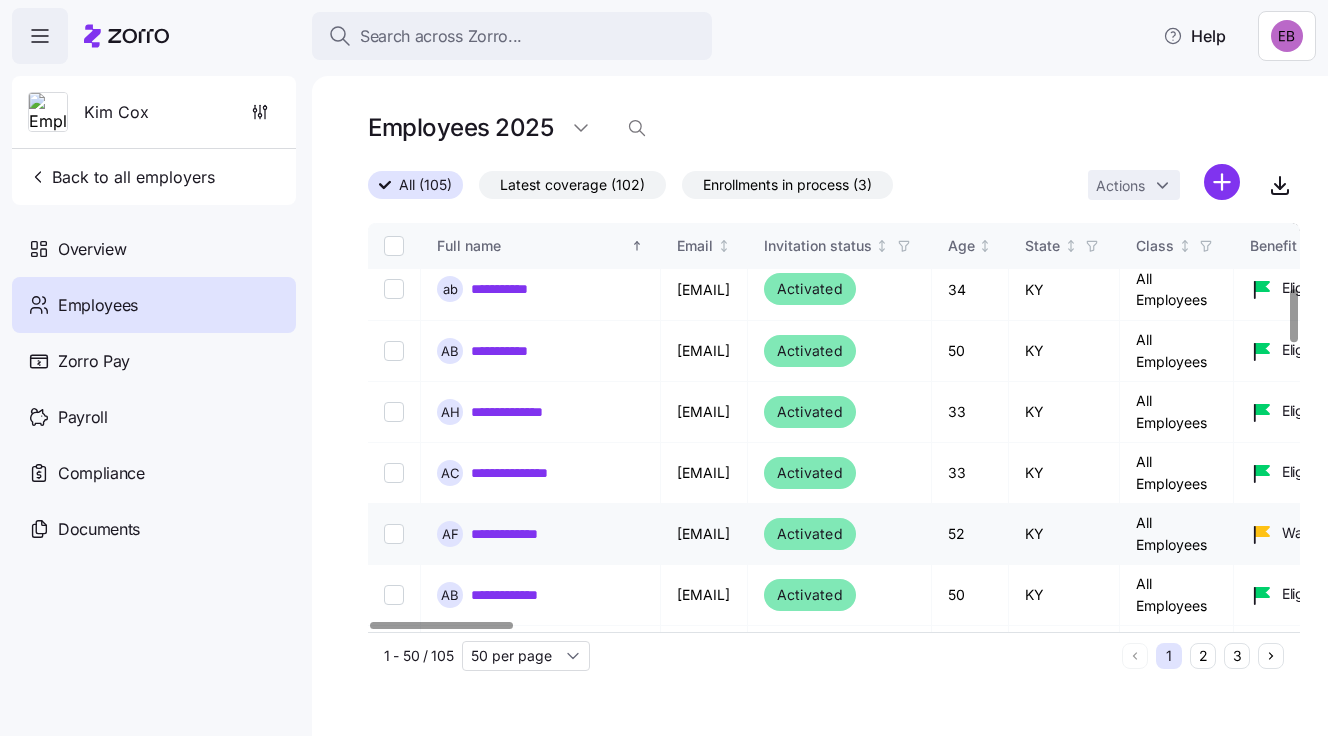 click on "**********" at bounding box center [518, 534] 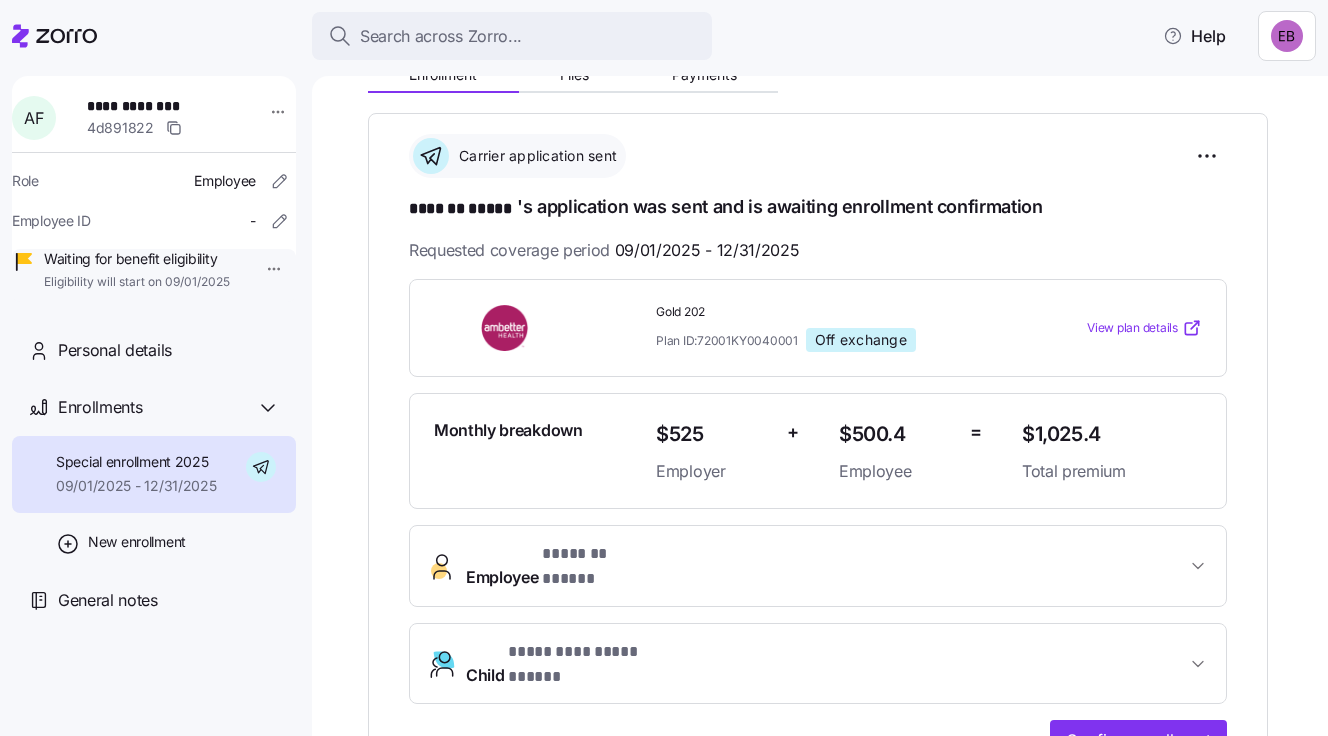 scroll, scrollTop: 299, scrollLeft: 0, axis: vertical 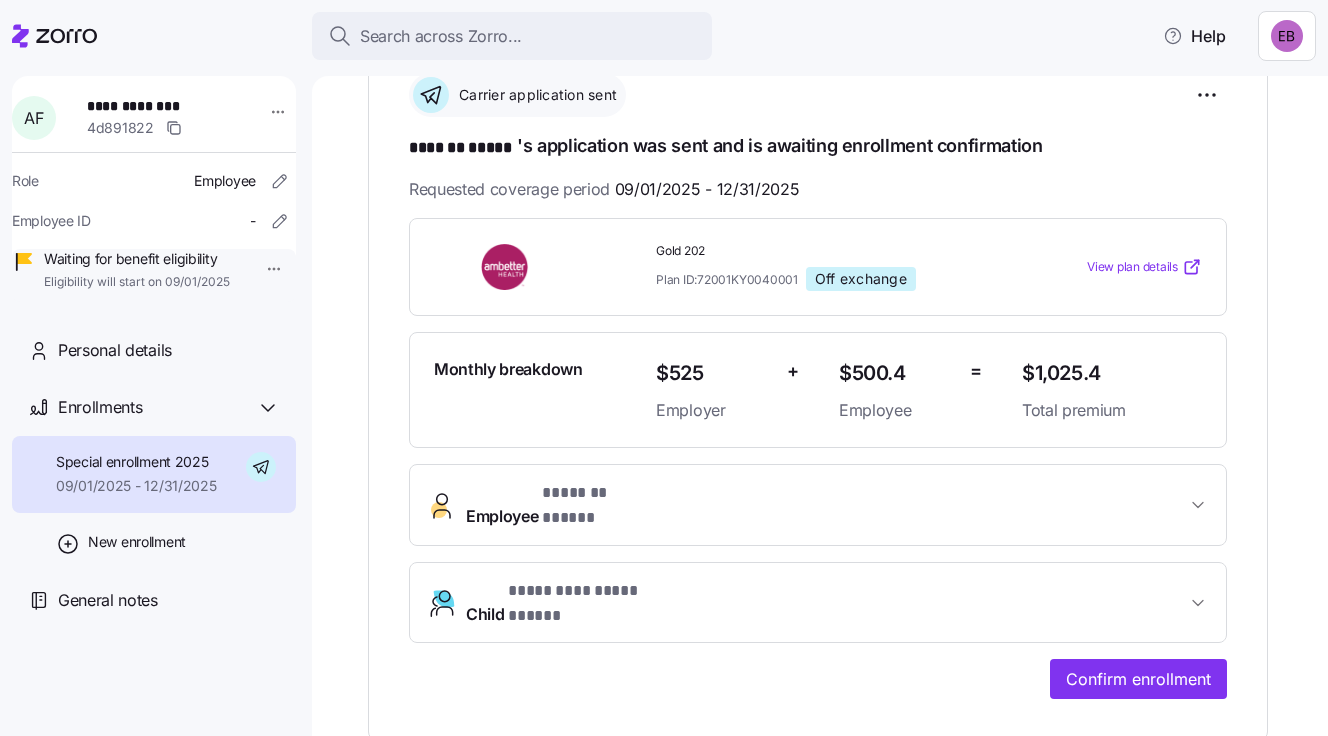 click 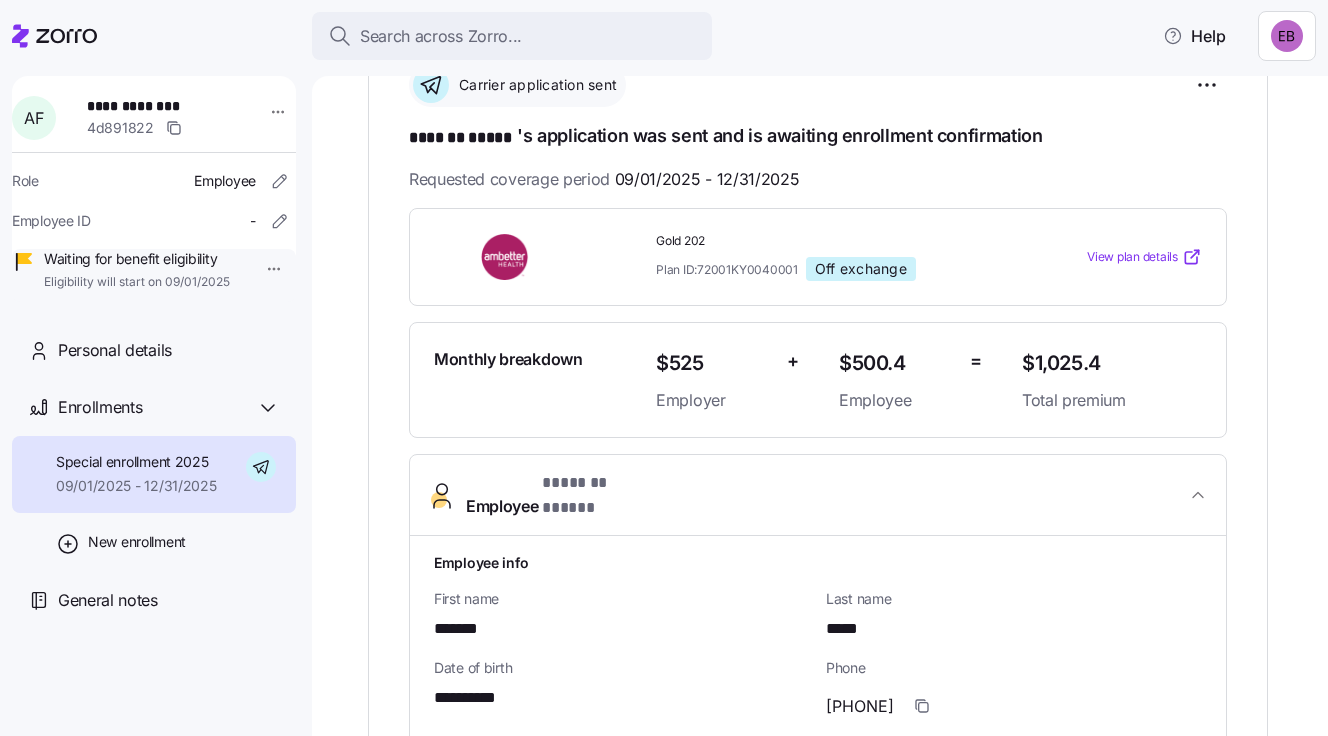 scroll, scrollTop: 299, scrollLeft: 0, axis: vertical 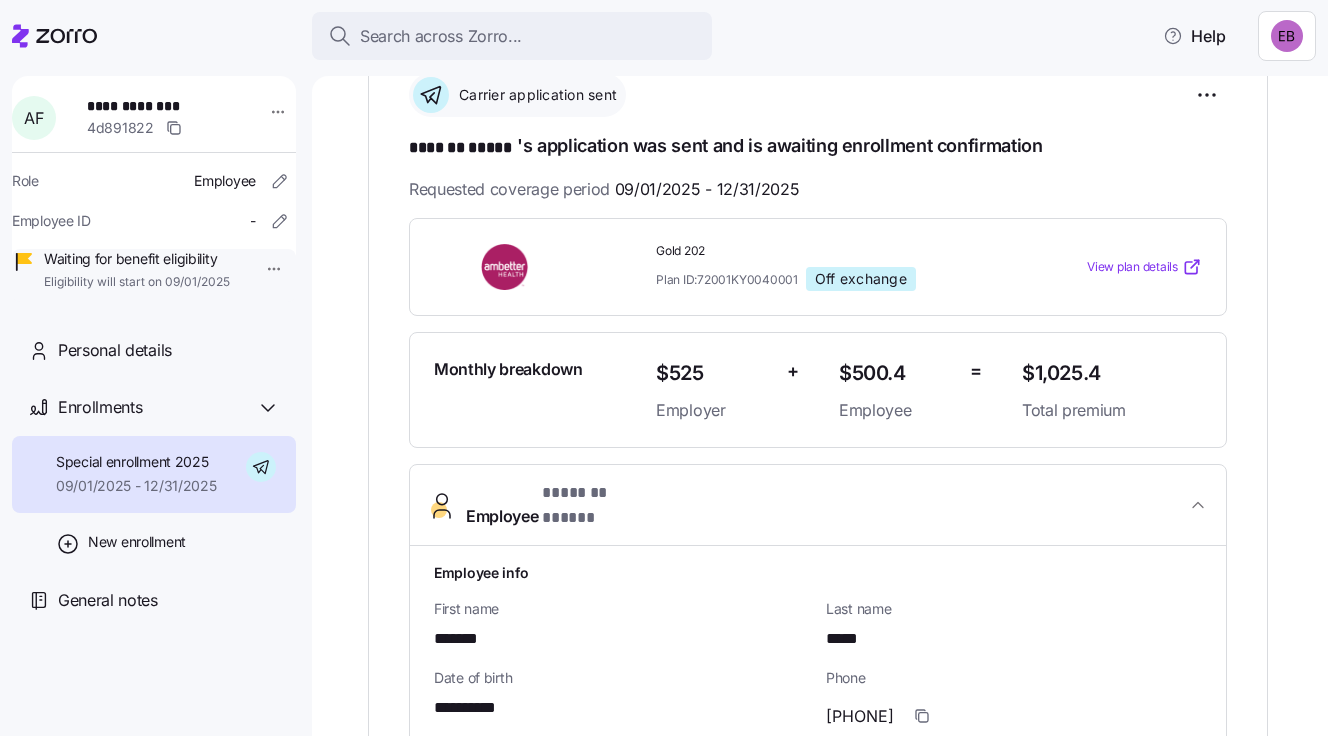click 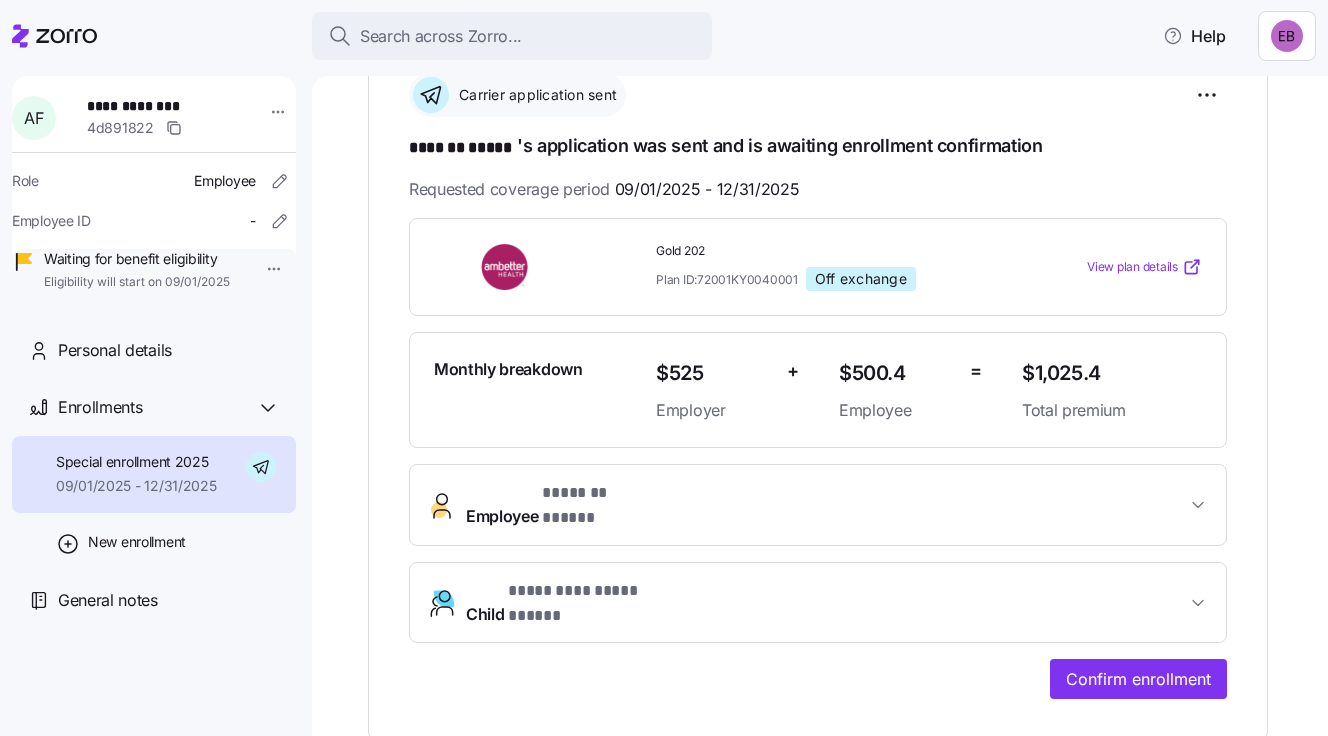 click 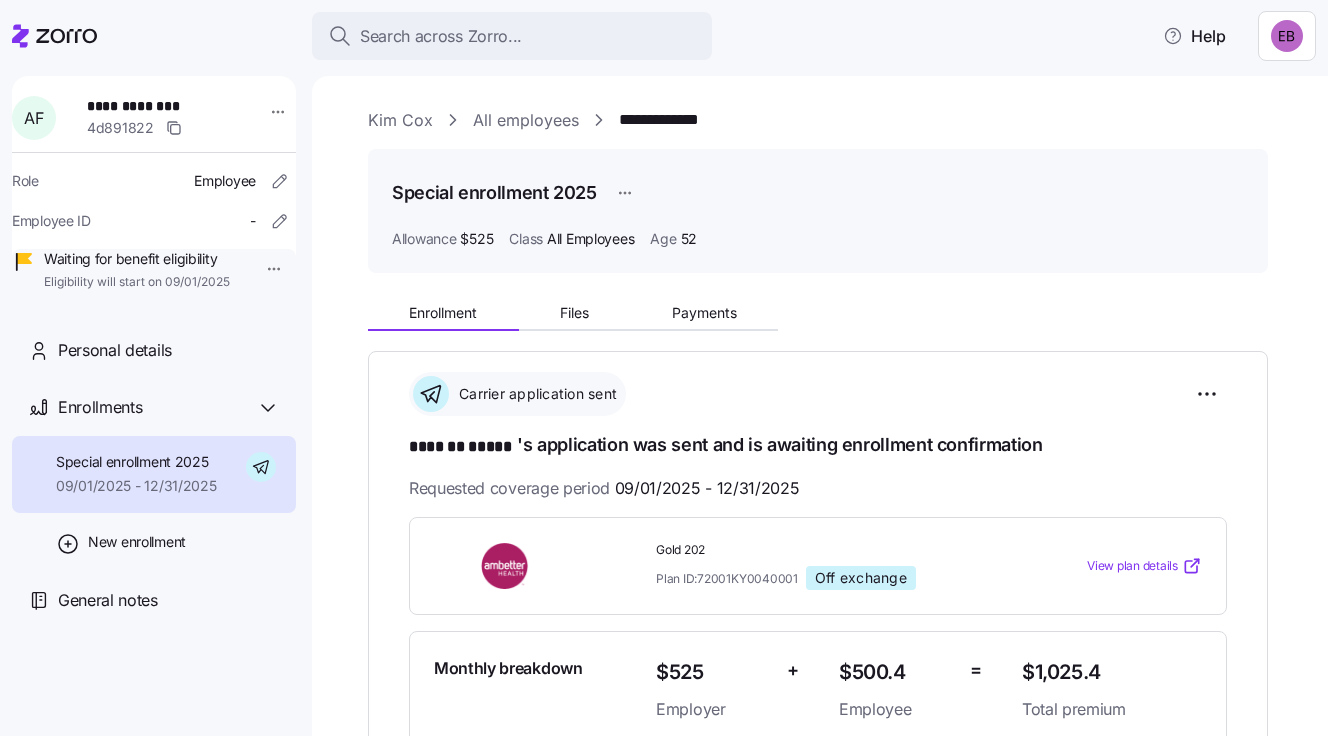 scroll, scrollTop: 100, scrollLeft: 0, axis: vertical 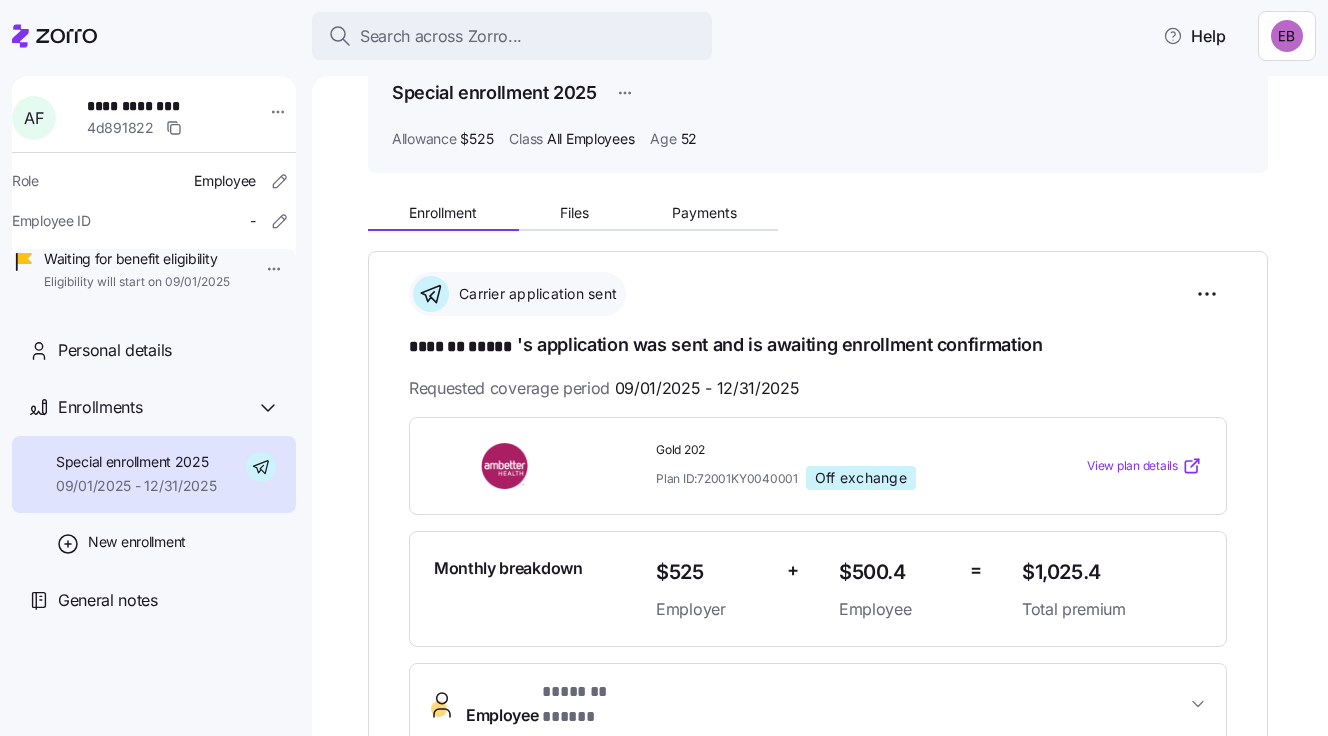 click on "View plan details" at bounding box center [1132, 466] 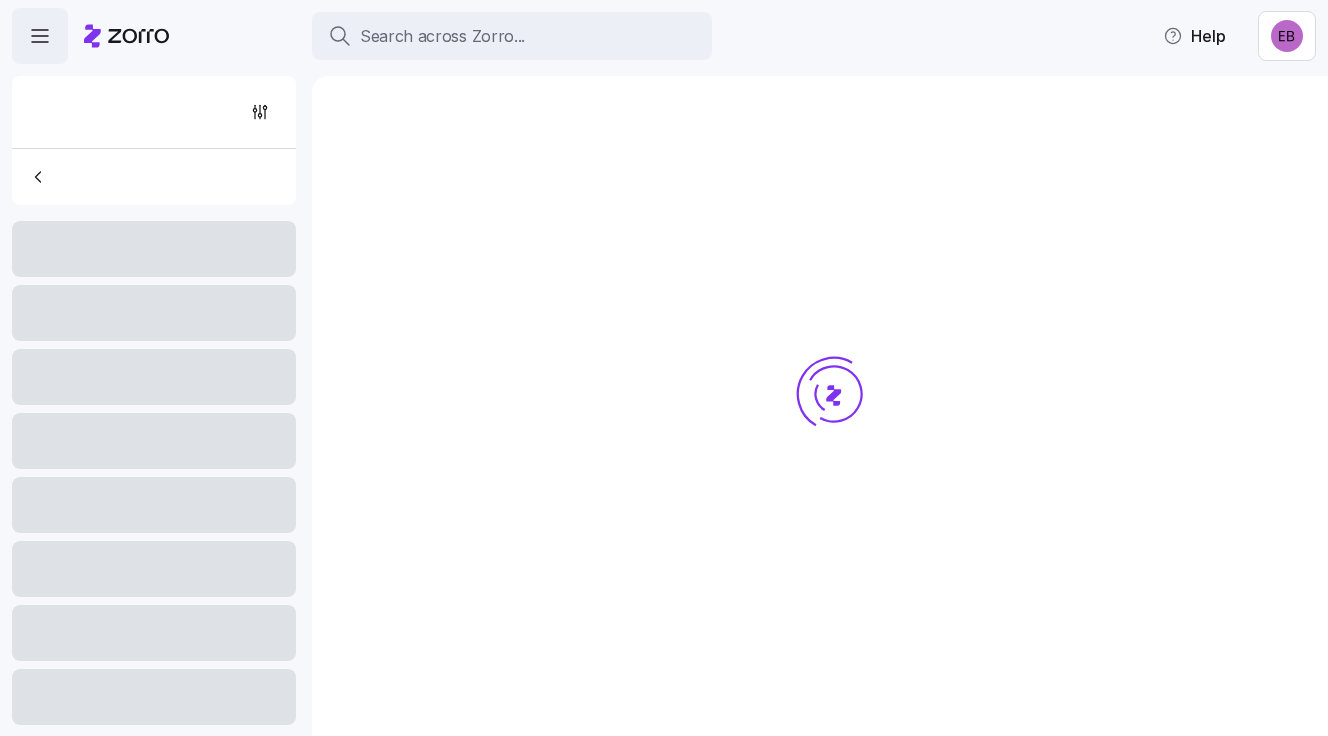 scroll, scrollTop: 0, scrollLeft: 0, axis: both 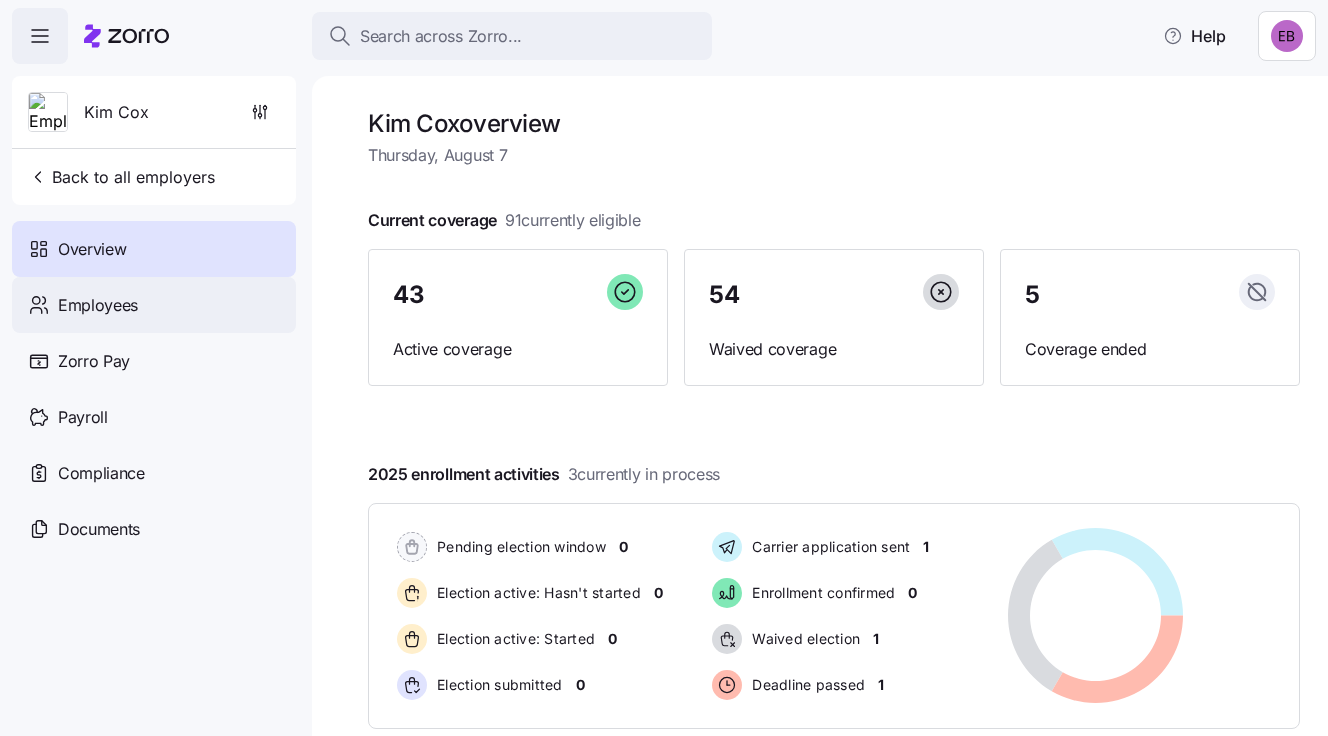 click on "Employees" at bounding box center [98, 305] 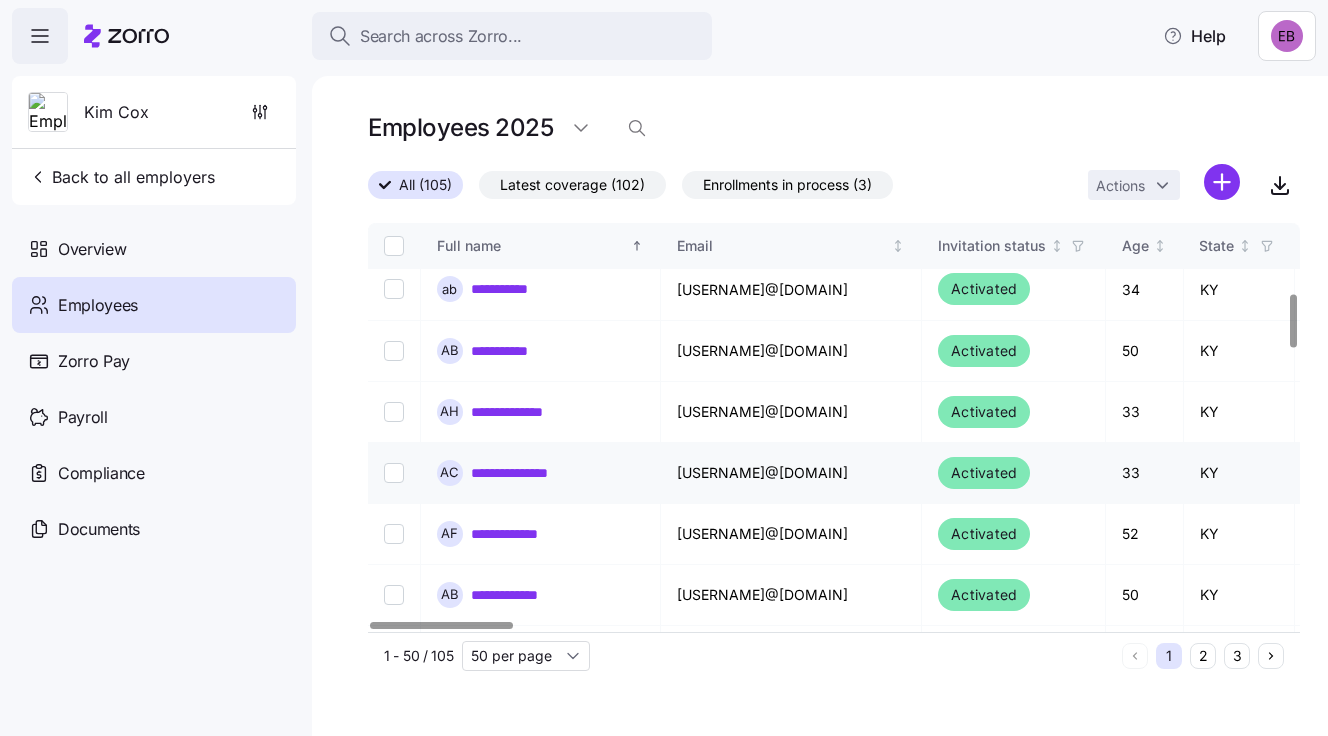 scroll, scrollTop: 600, scrollLeft: 0, axis: vertical 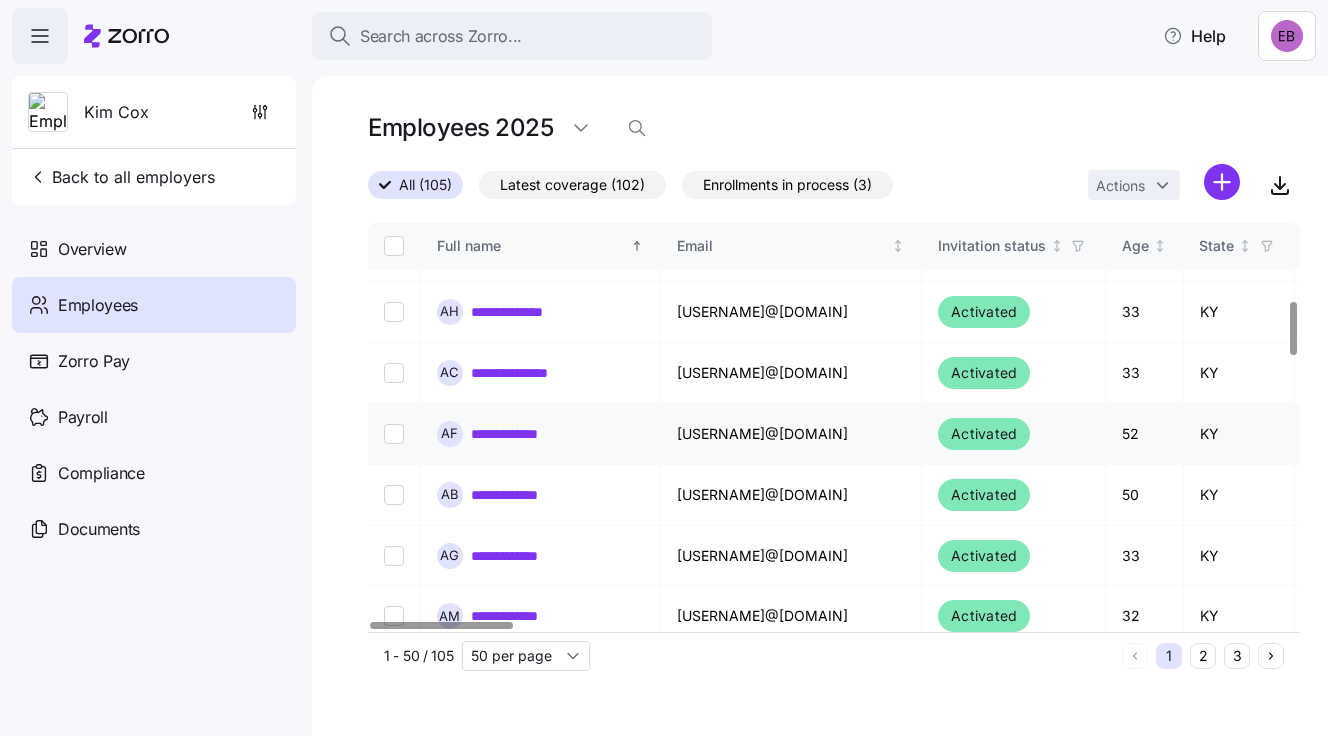 click on "**********" at bounding box center (518, 434) 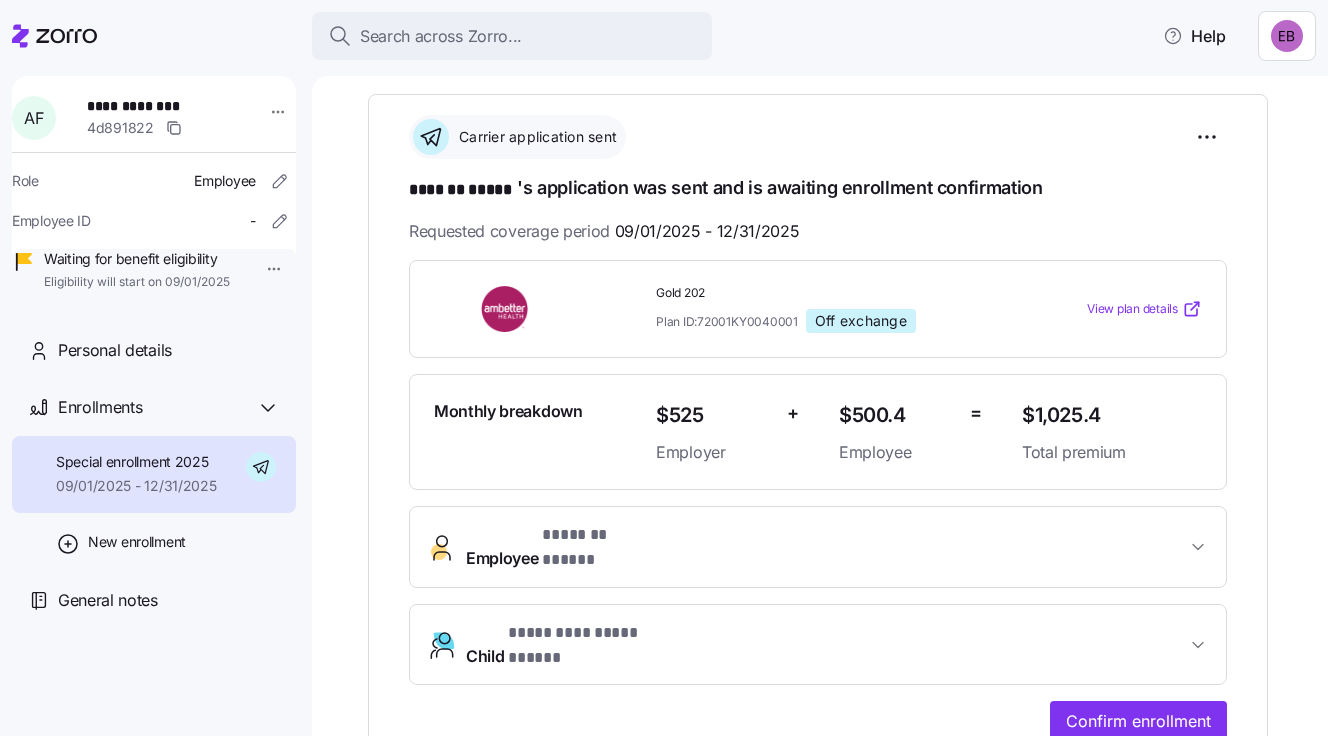 scroll, scrollTop: 299, scrollLeft: 0, axis: vertical 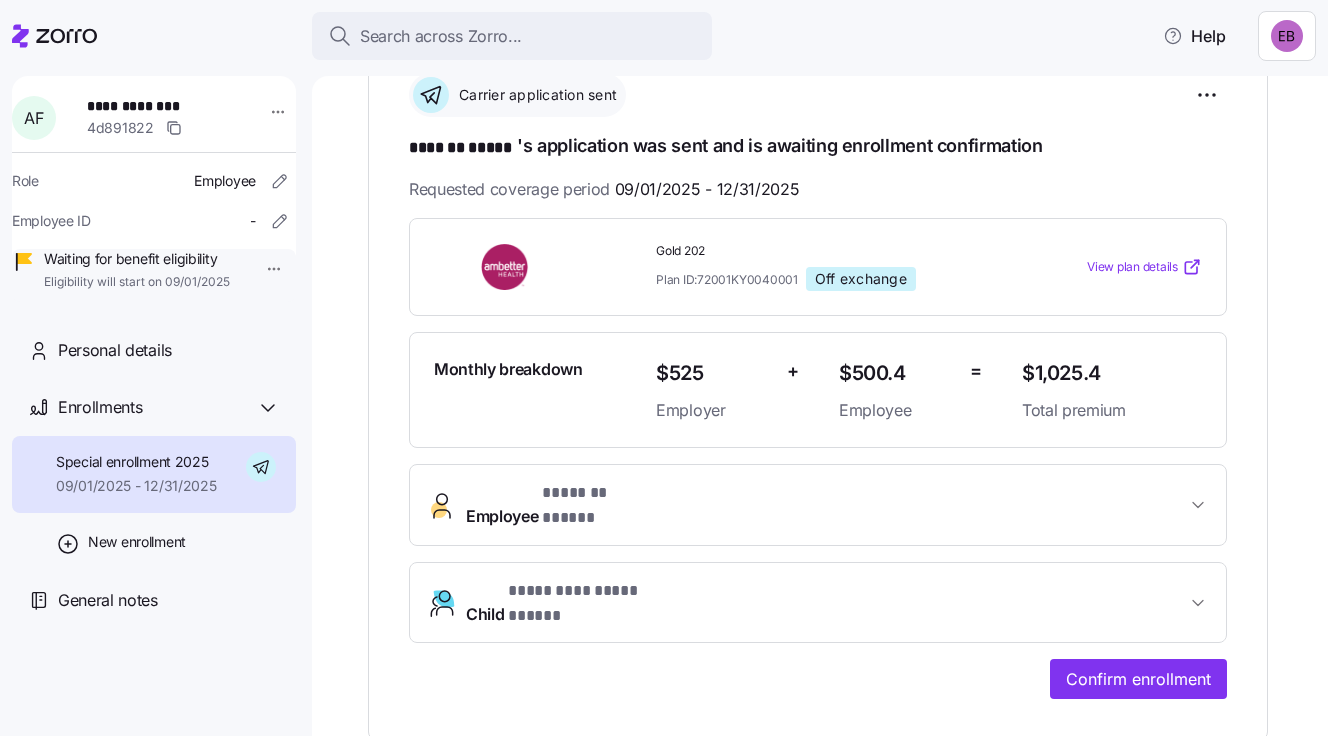 click on "View plan details" at bounding box center [1132, 267] 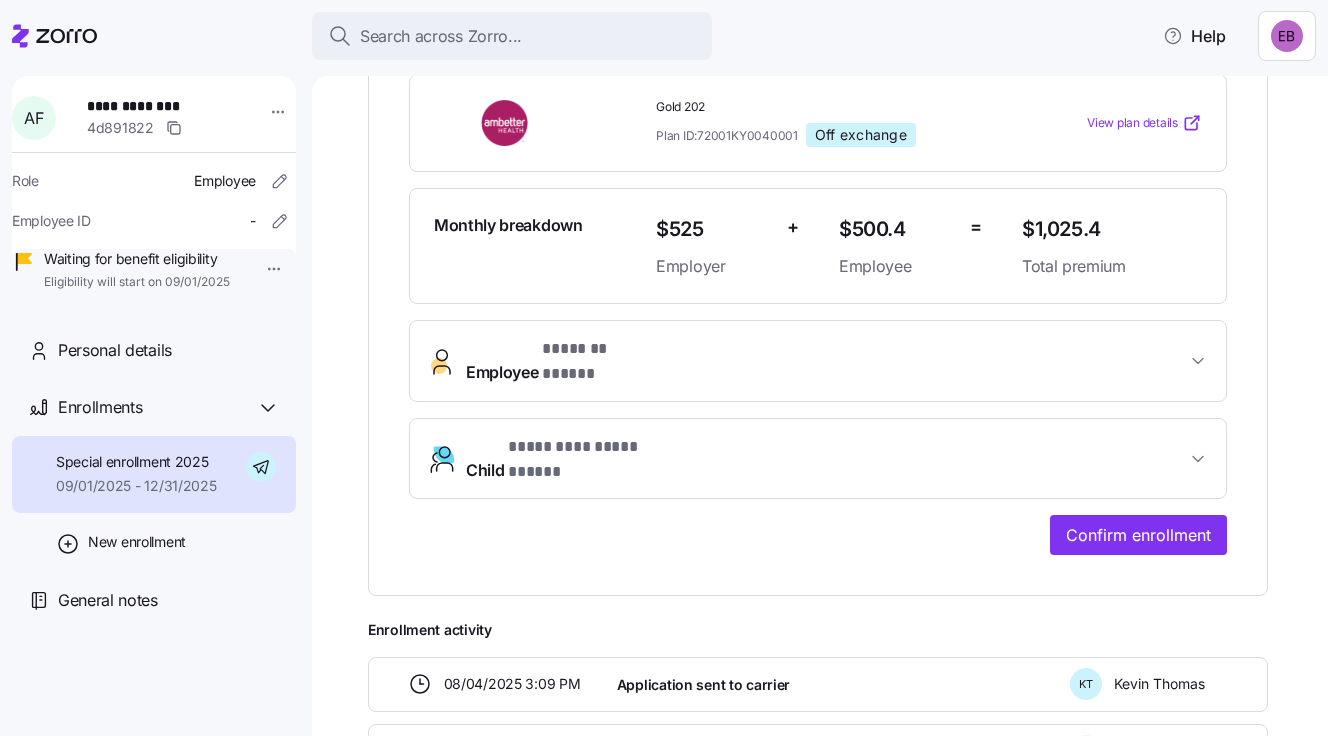 scroll, scrollTop: 400, scrollLeft: 0, axis: vertical 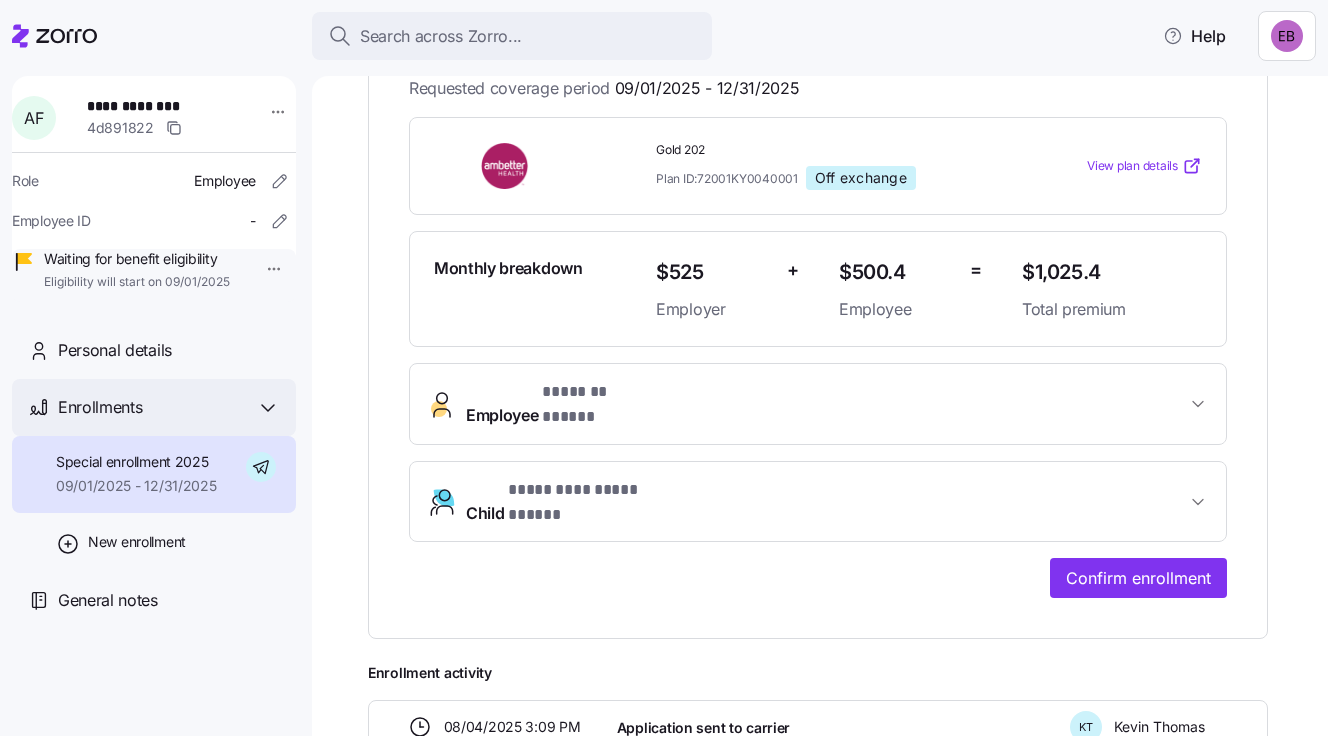 click 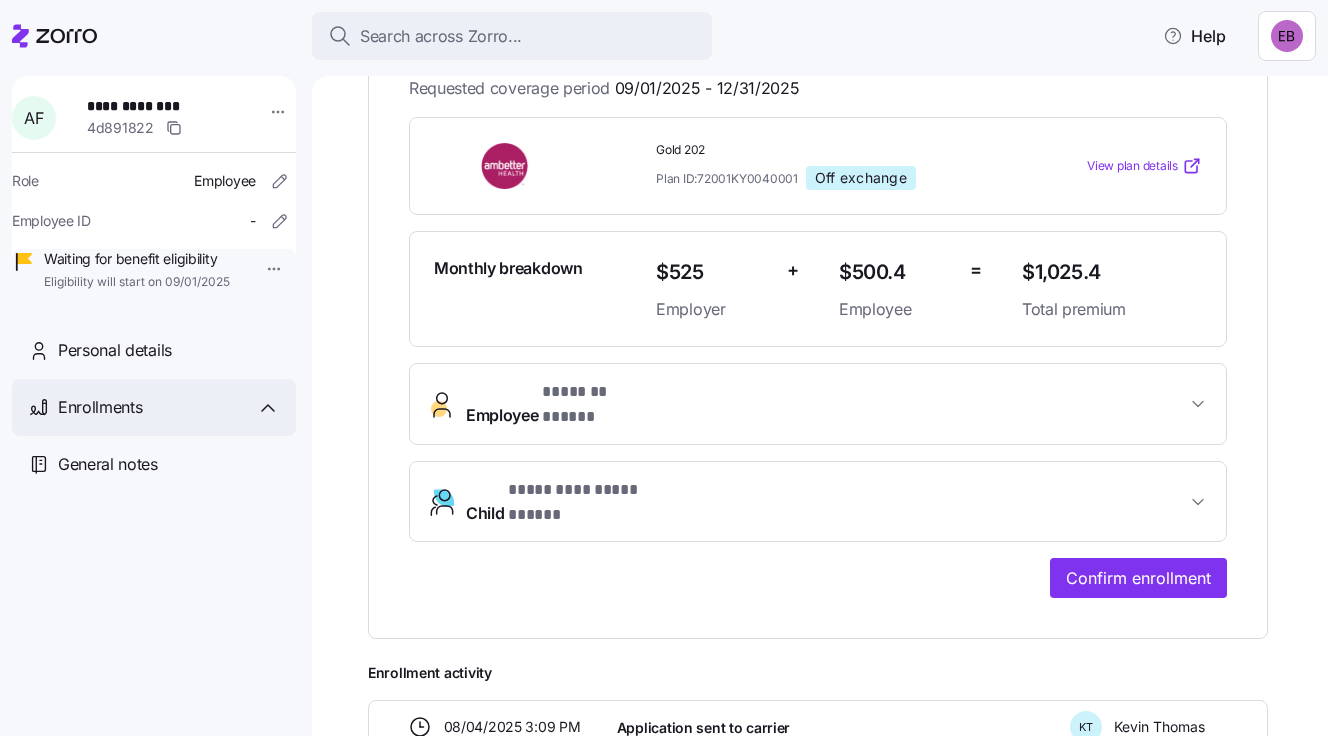 click 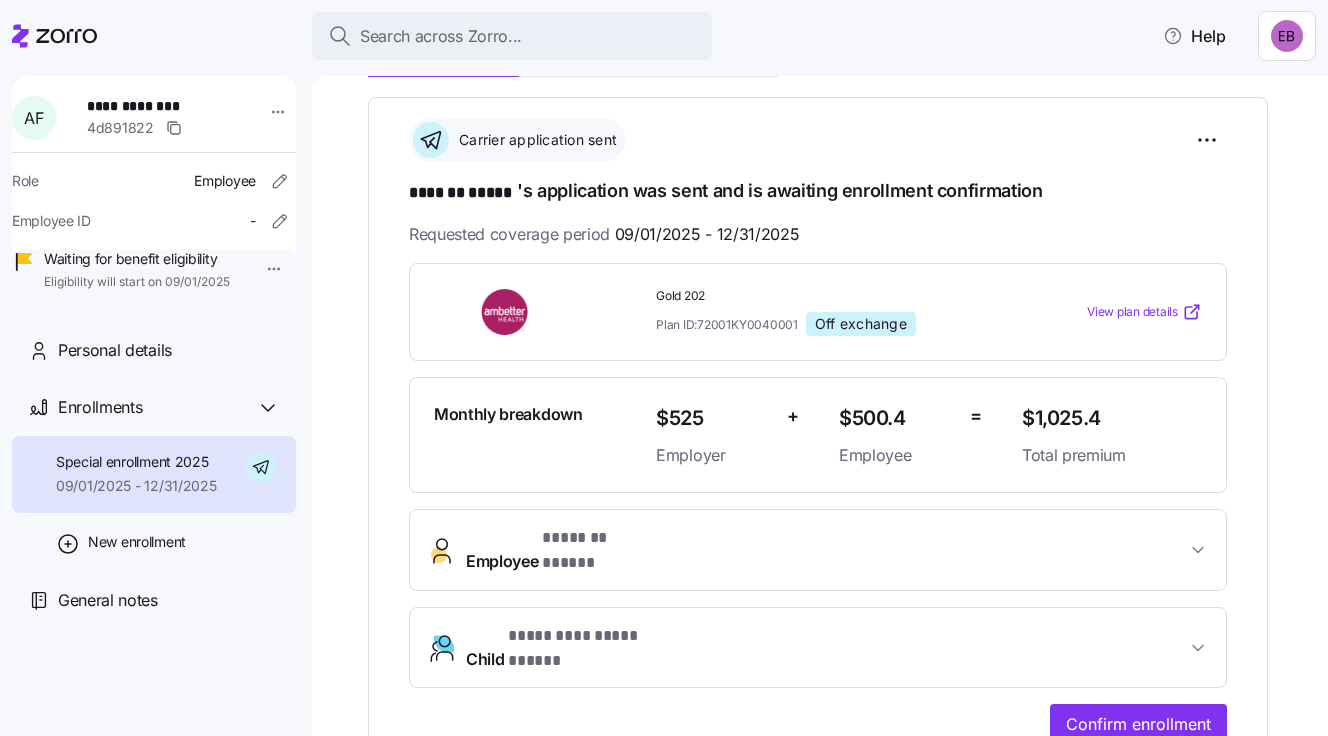 scroll, scrollTop: 200, scrollLeft: 0, axis: vertical 